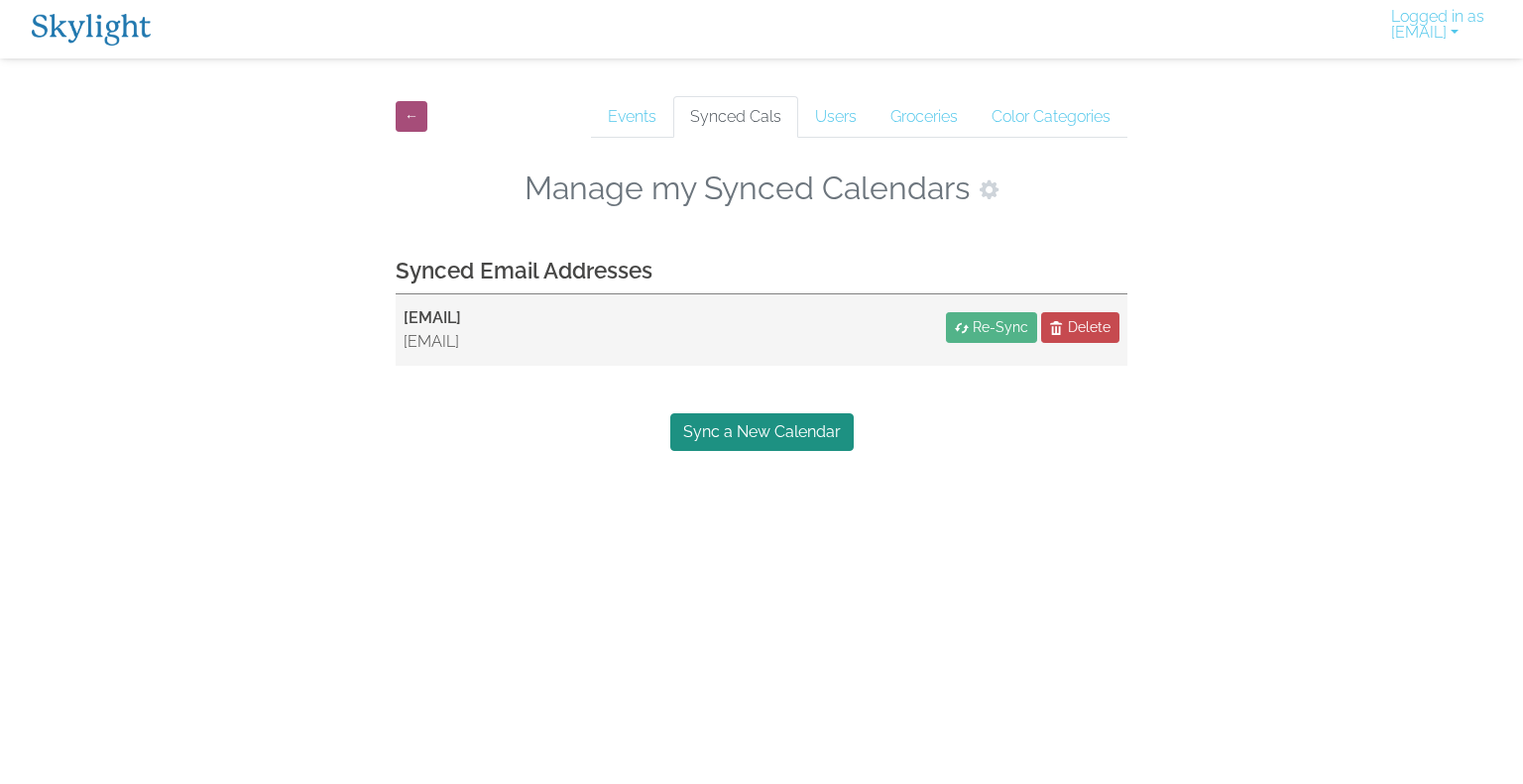 scroll, scrollTop: 0, scrollLeft: 0, axis: both 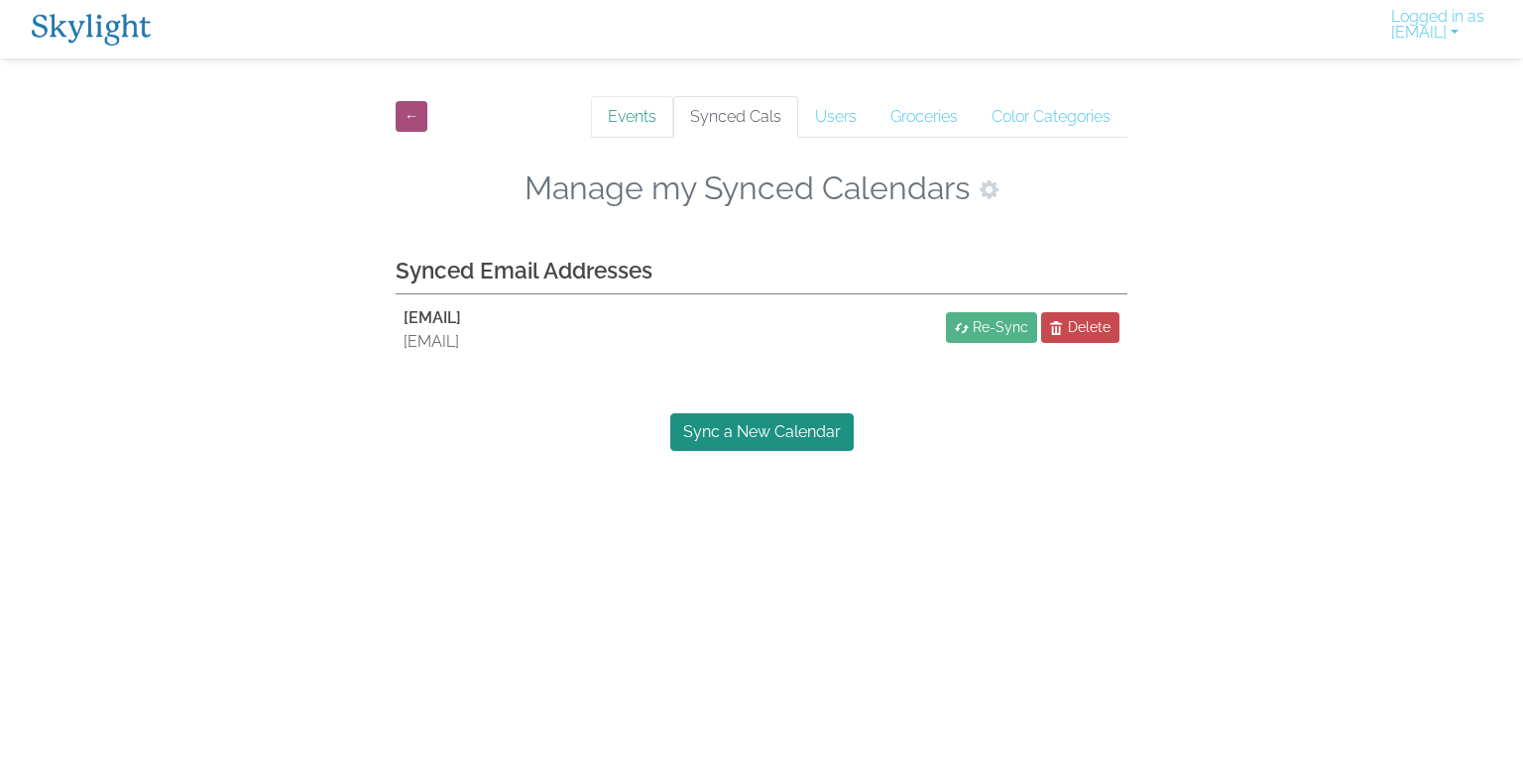 click on "Events" at bounding box center (632, 117) 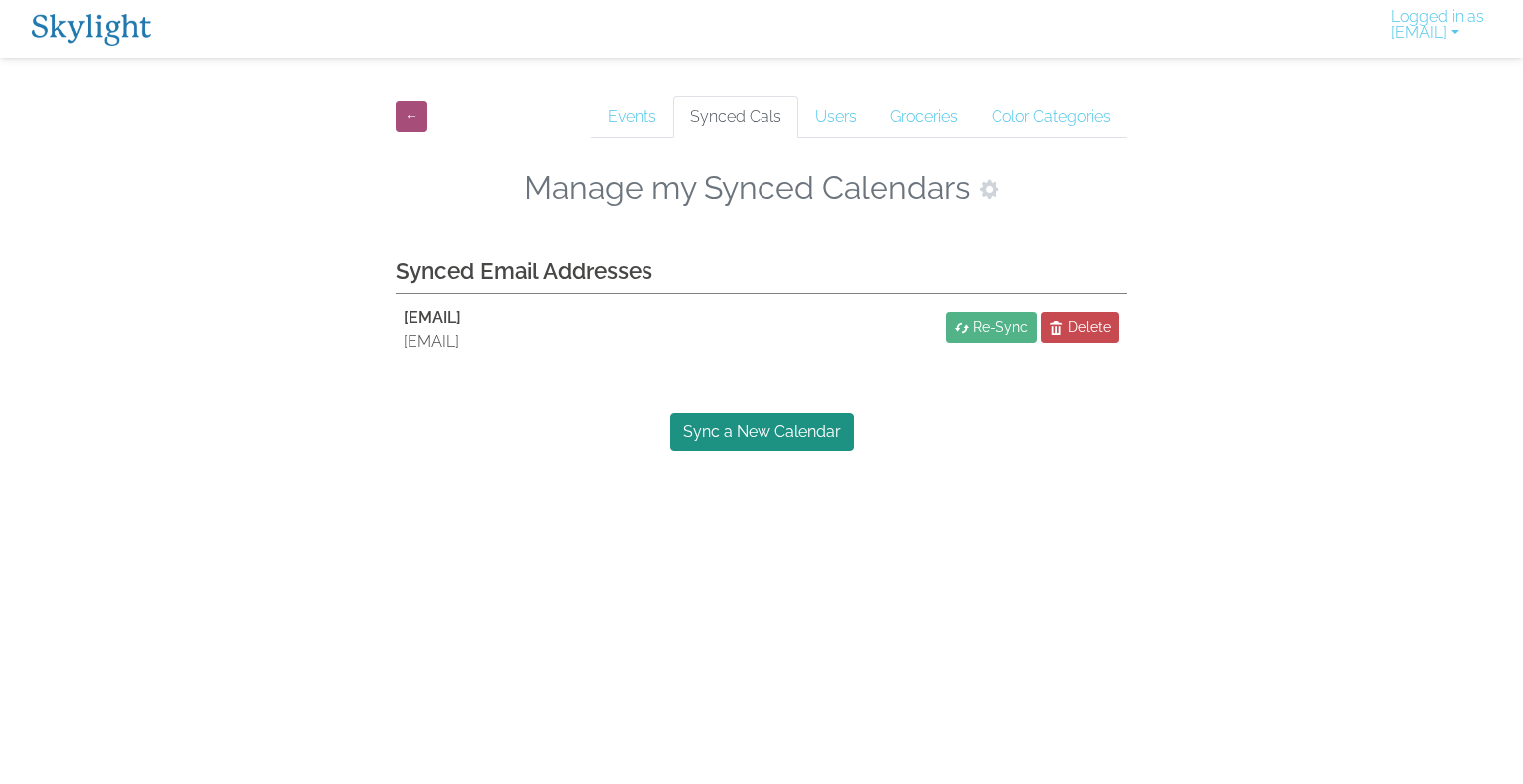 scroll, scrollTop: 0, scrollLeft: 0, axis: both 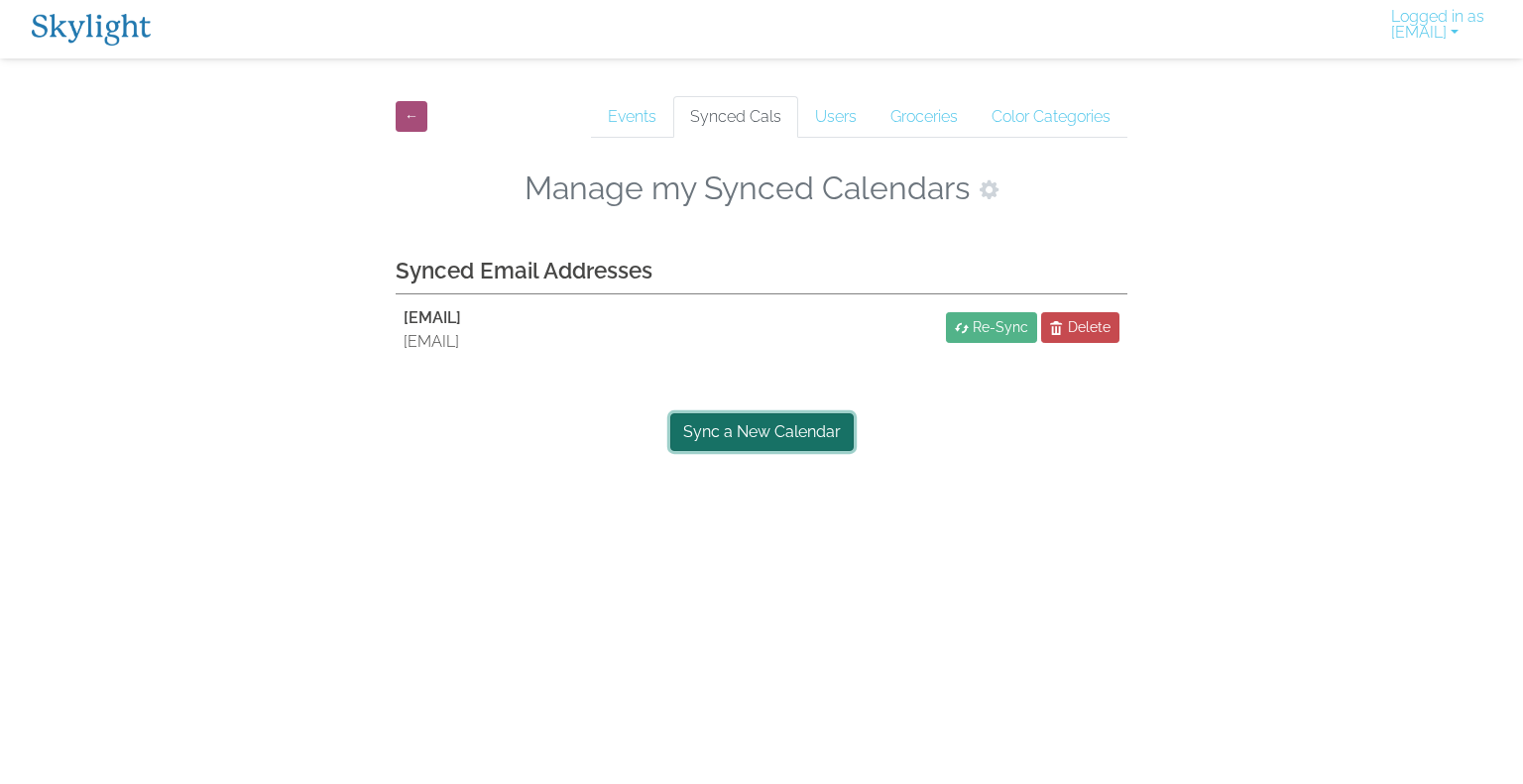 click on "Sync a New Calendar" at bounding box center (762, 432) 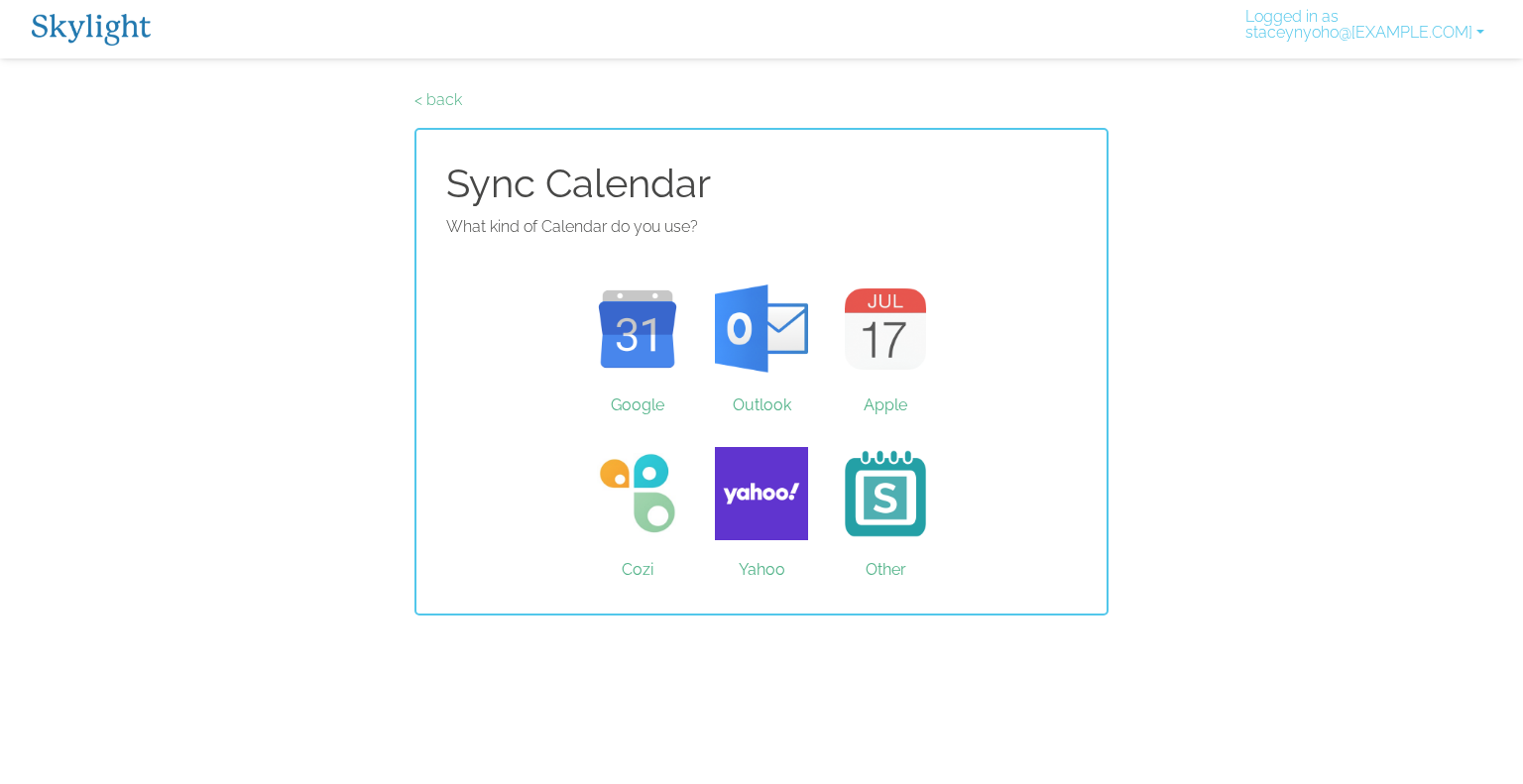 scroll, scrollTop: 0, scrollLeft: 0, axis: both 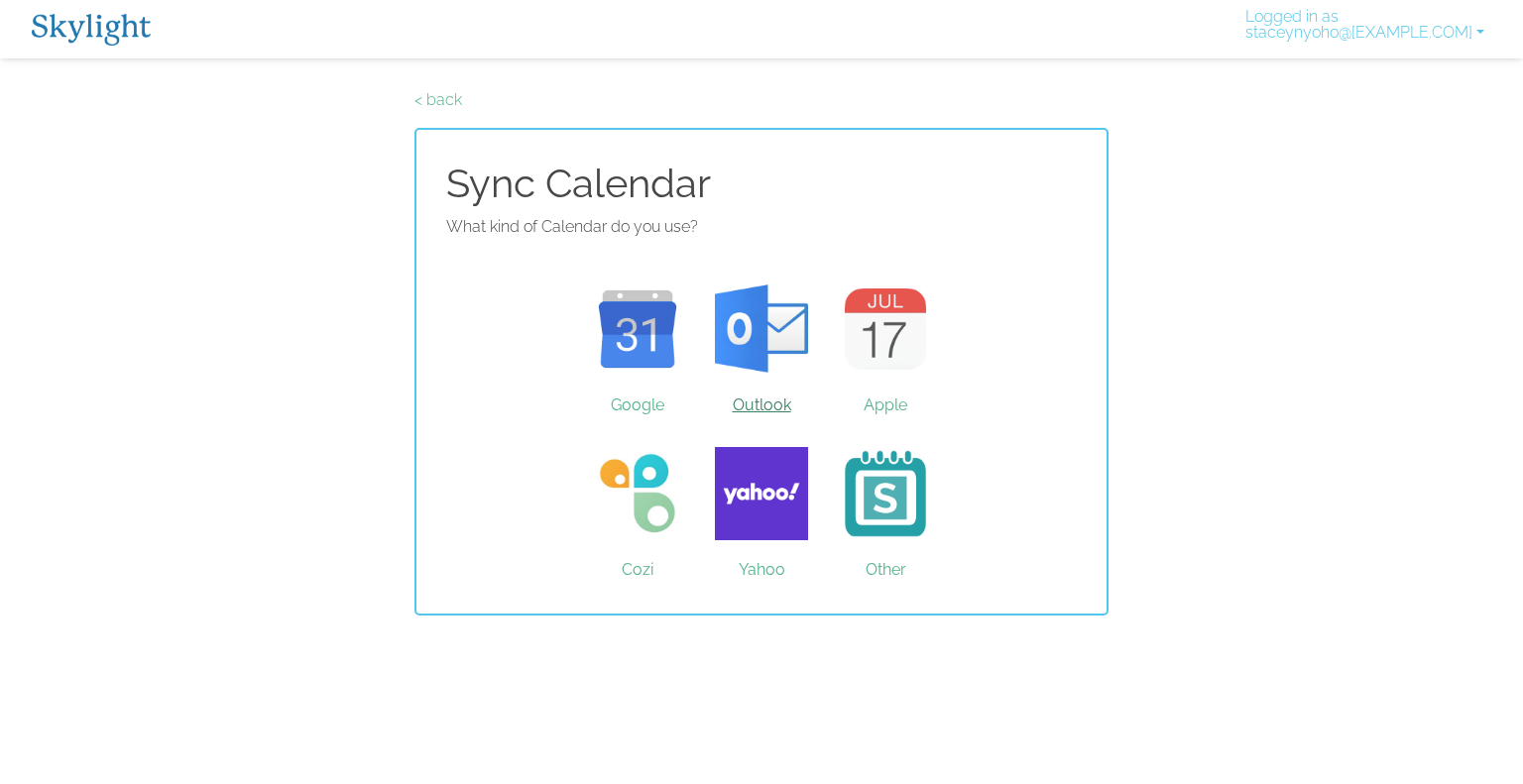 click on "Outlook" at bounding box center [762, 329] 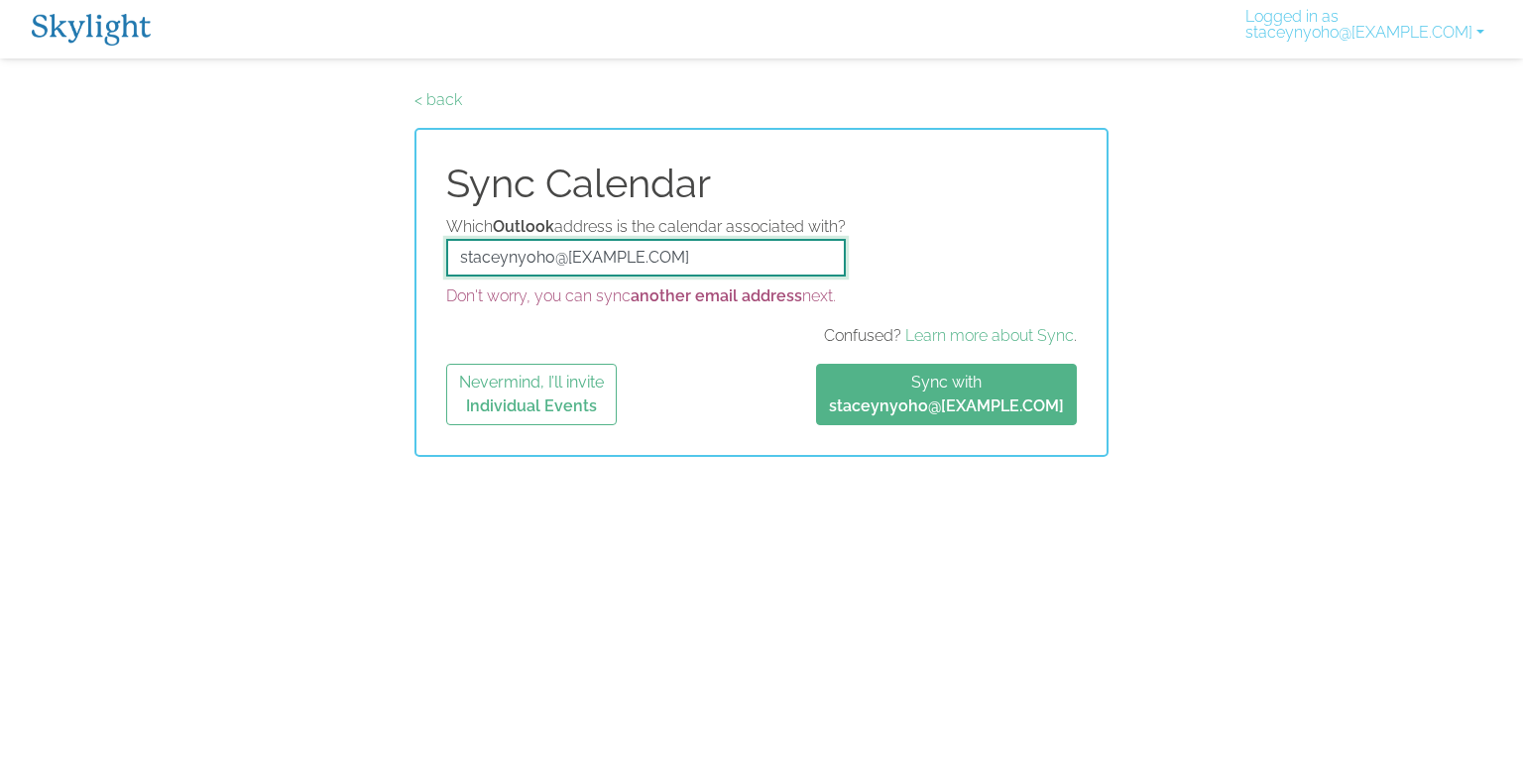 drag, startPoint x: 666, startPoint y: 252, endPoint x: 390, endPoint y: 233, distance: 276.6532 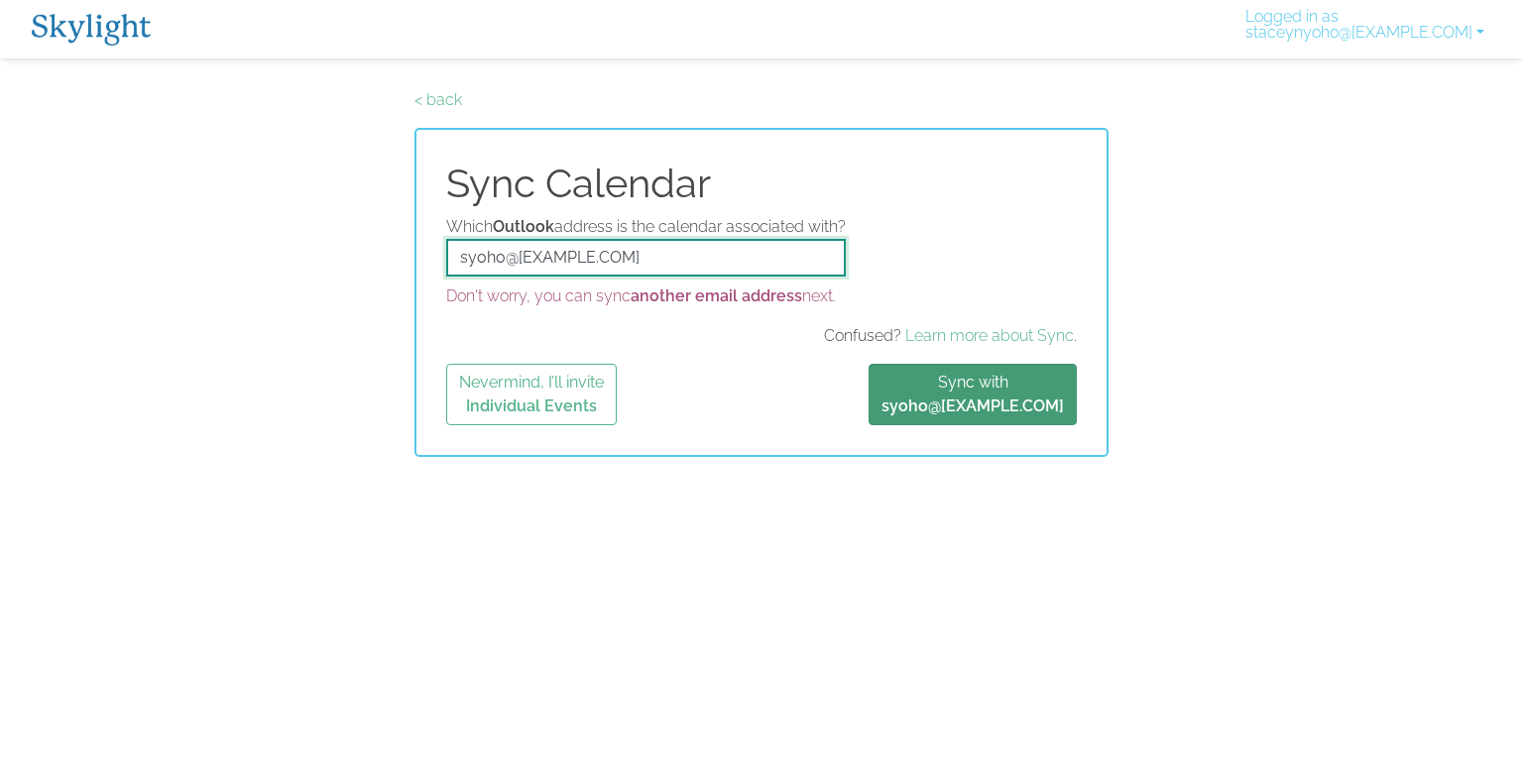 type on "syoho@[EXAMPLE.COM]" 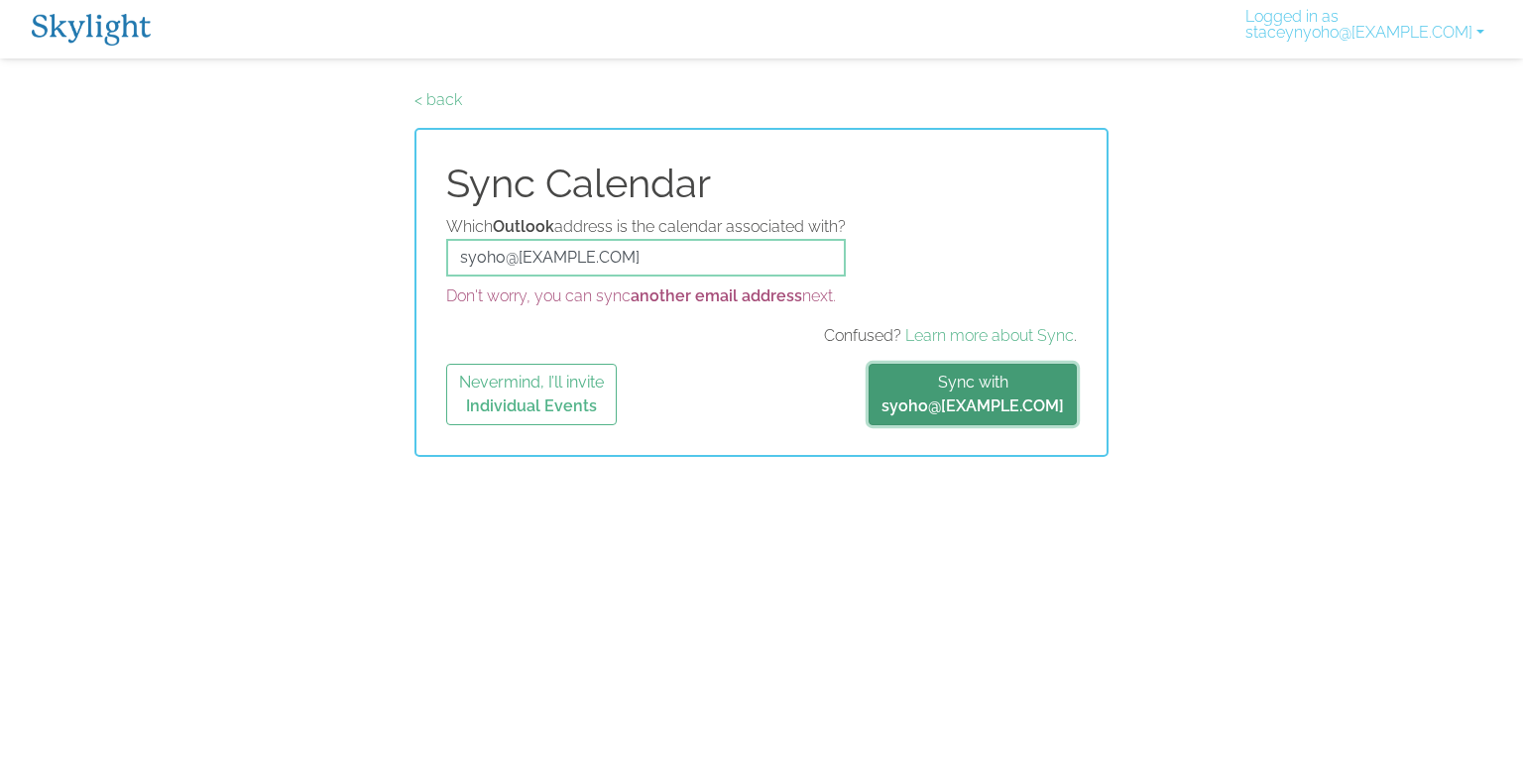 click on "syoho@k12.com" at bounding box center [973, 405] 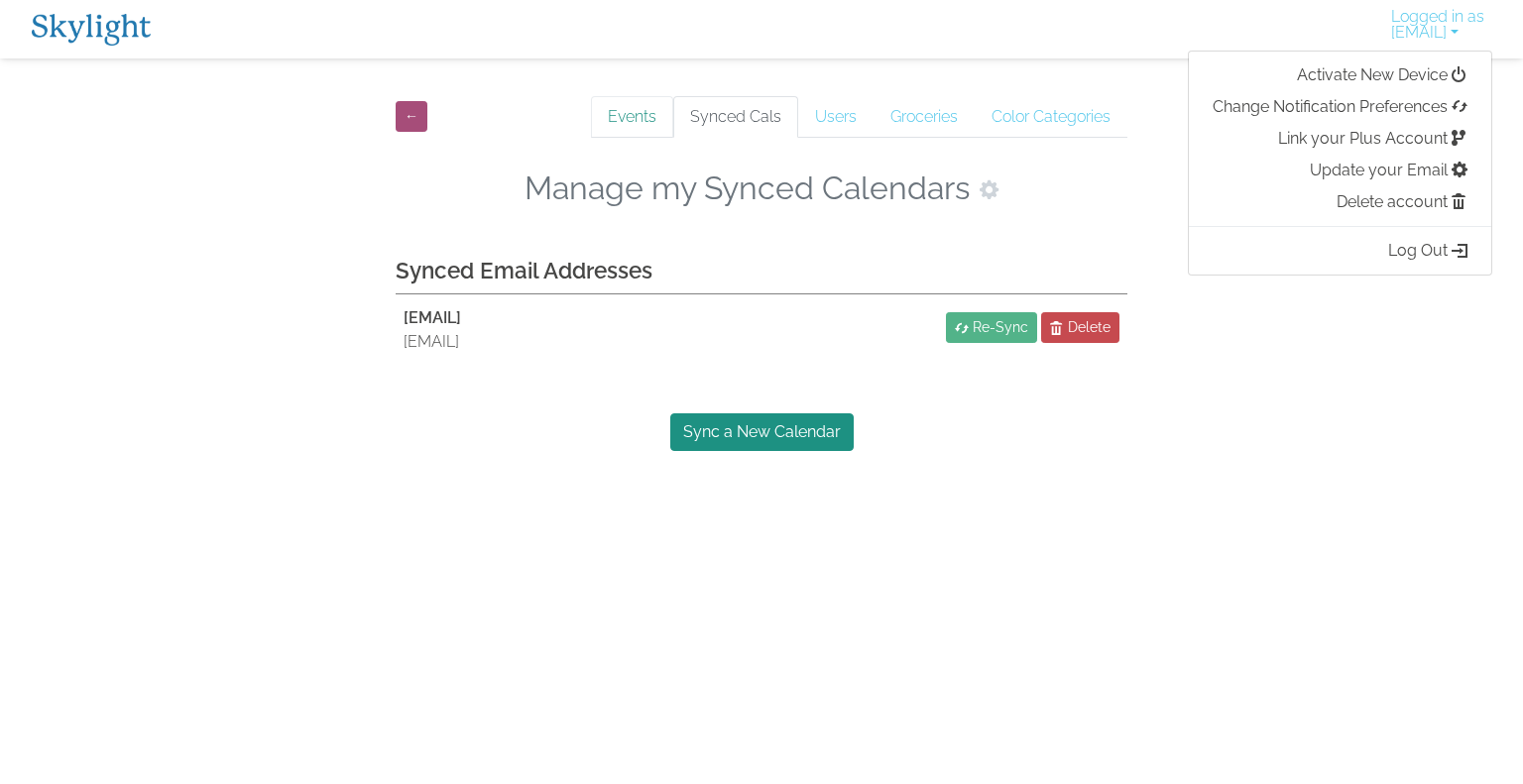 scroll, scrollTop: 0, scrollLeft: 0, axis: both 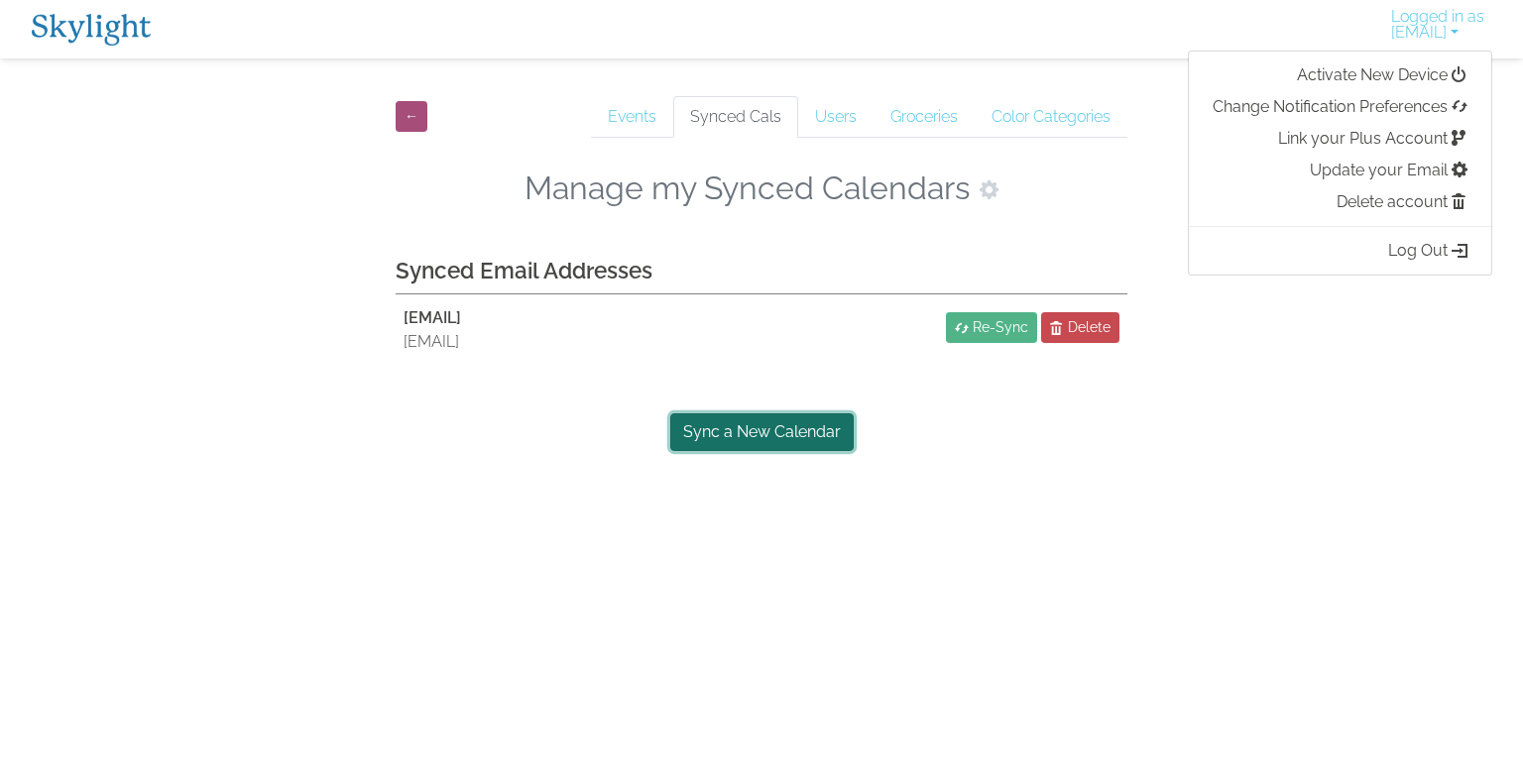 click on "Sync a New Calendar" at bounding box center [762, 432] 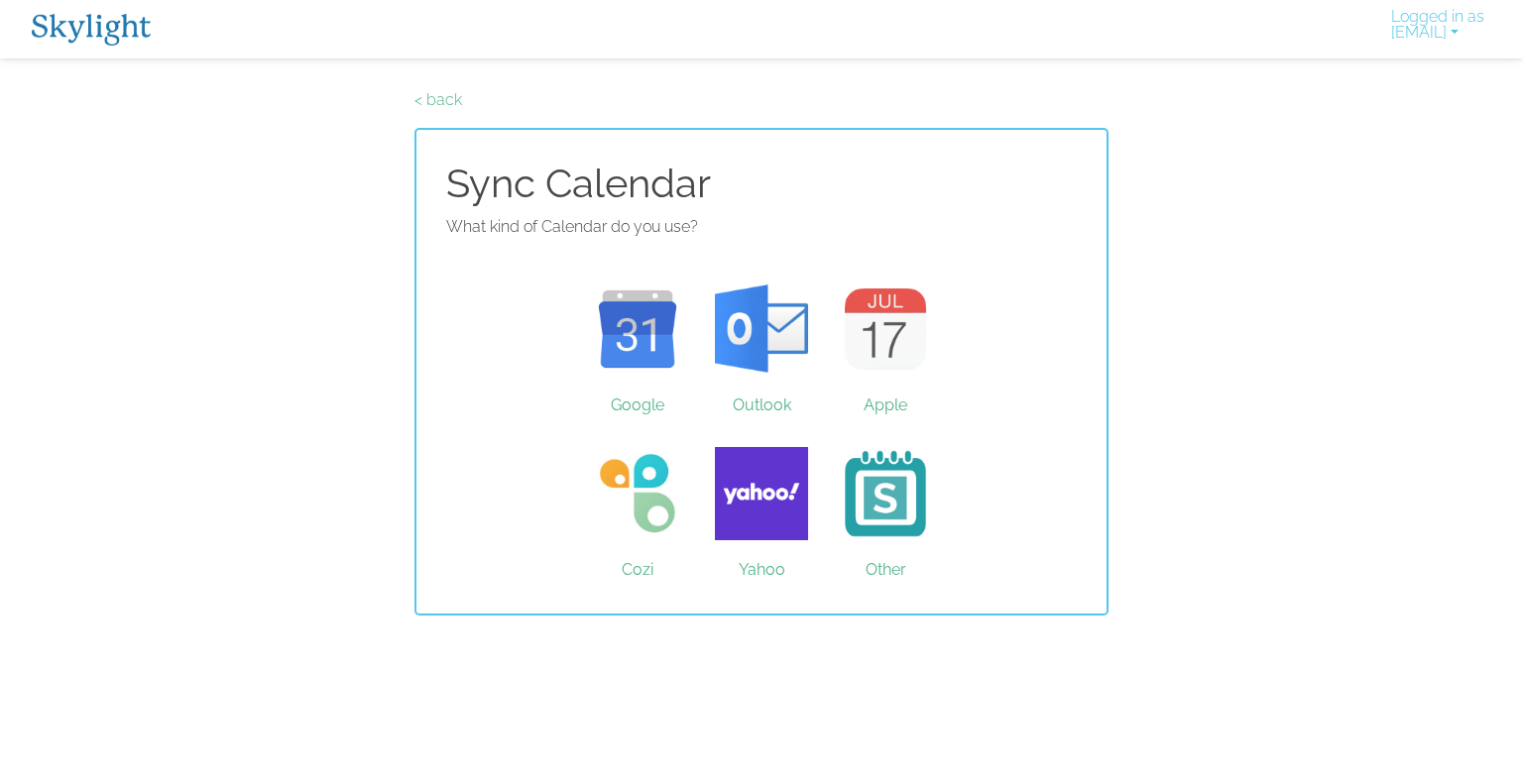 scroll, scrollTop: 0, scrollLeft: 0, axis: both 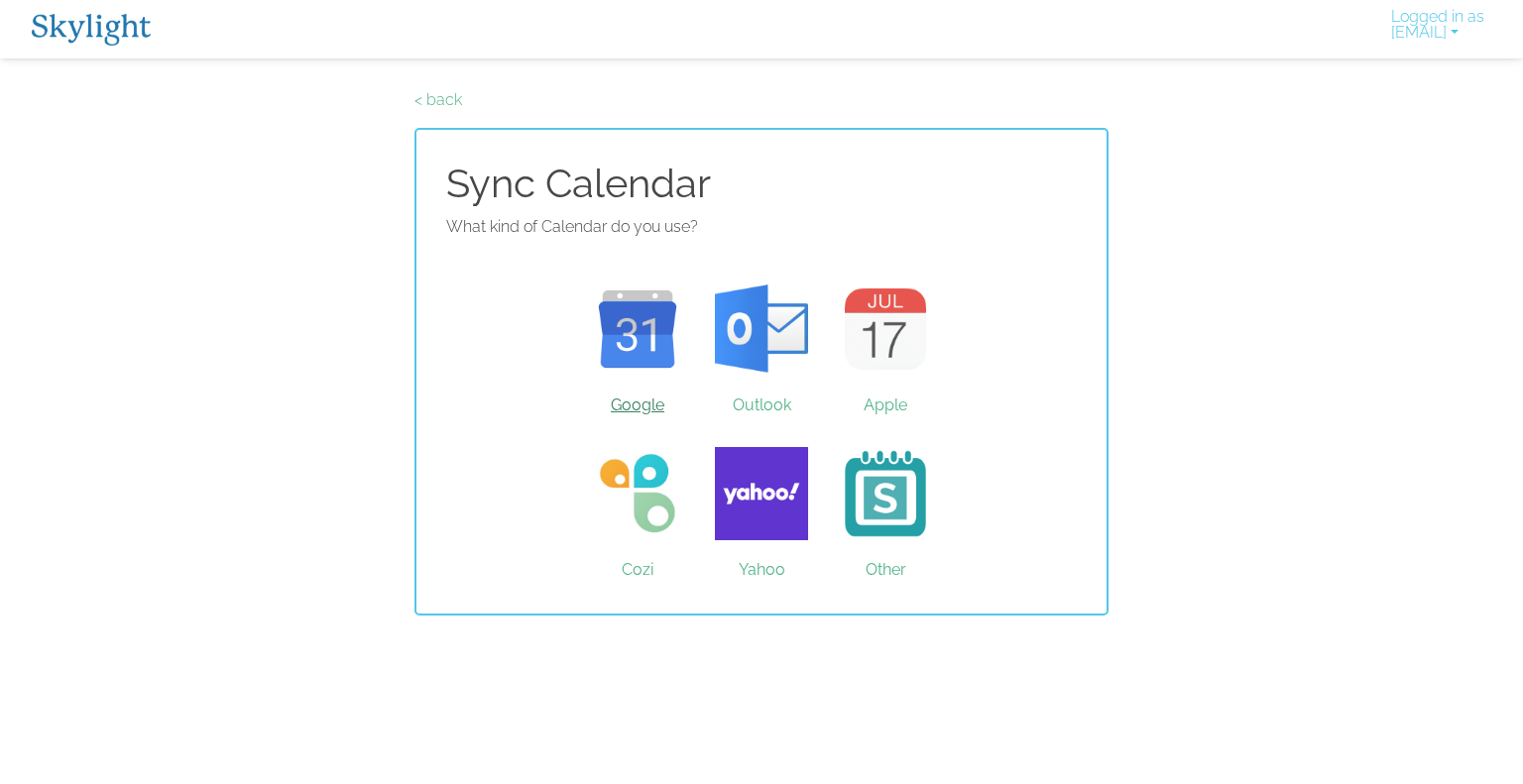click on "Google" at bounding box center (638, 329) 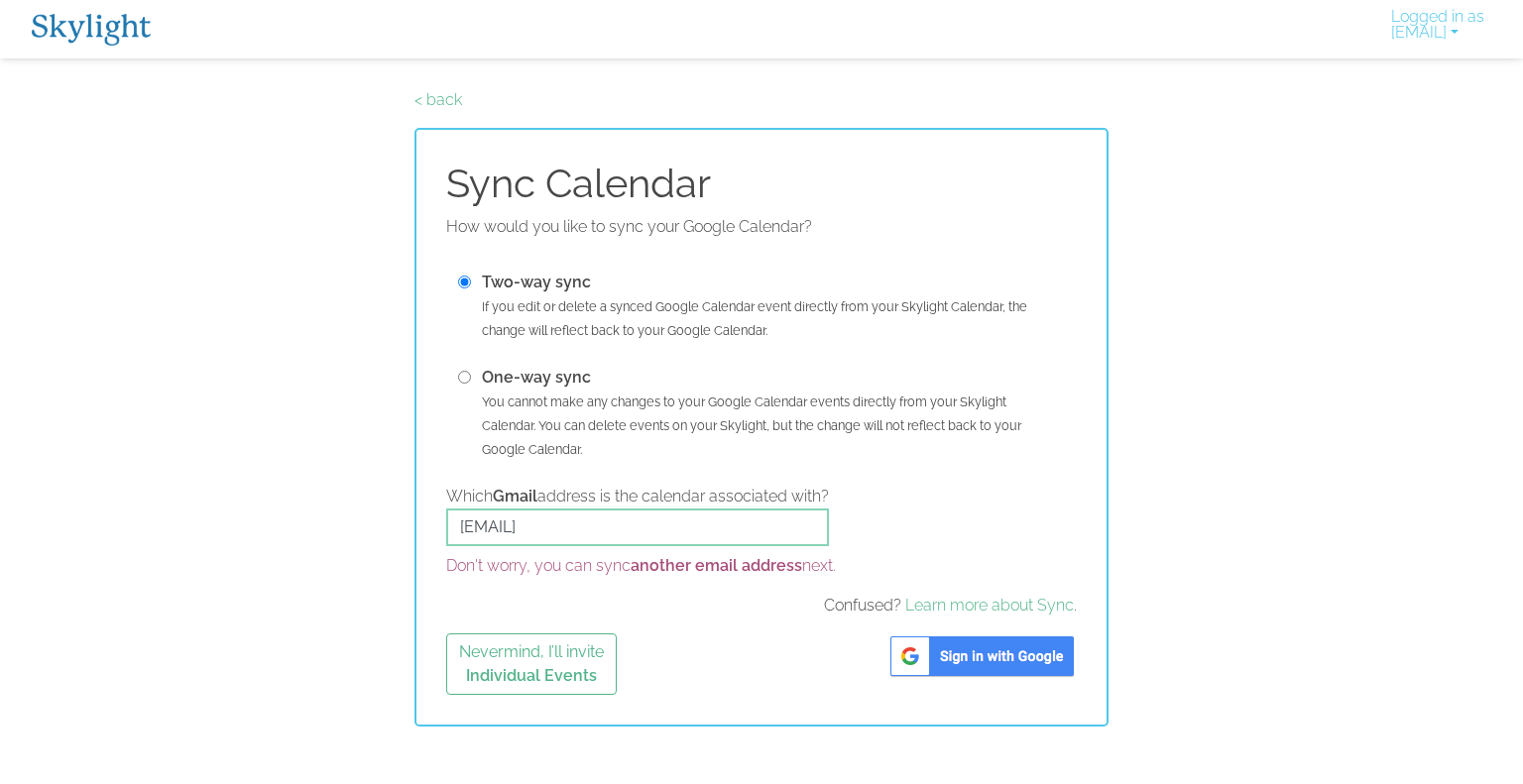 click at bounding box center (982, 656) 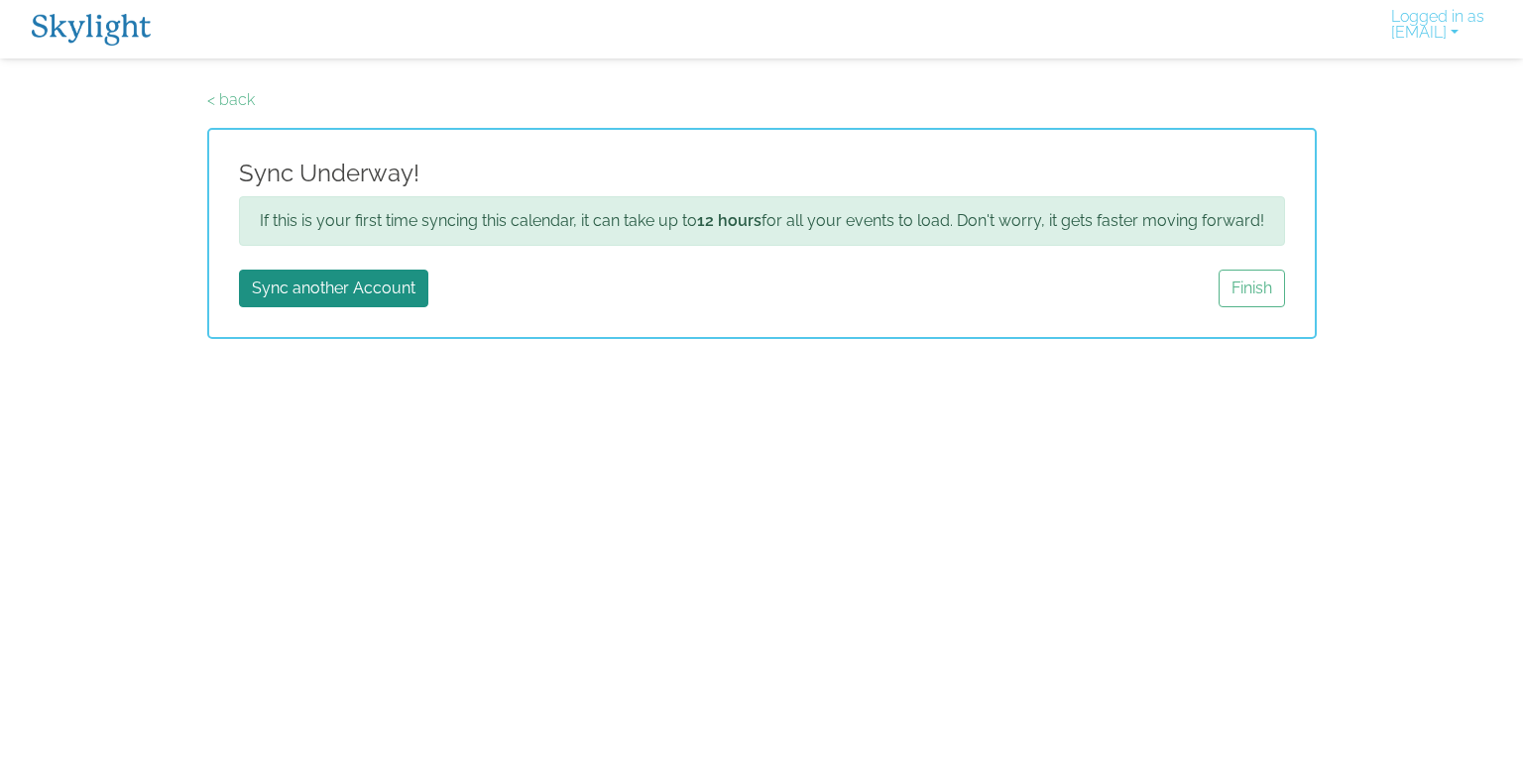 scroll, scrollTop: 0, scrollLeft: 0, axis: both 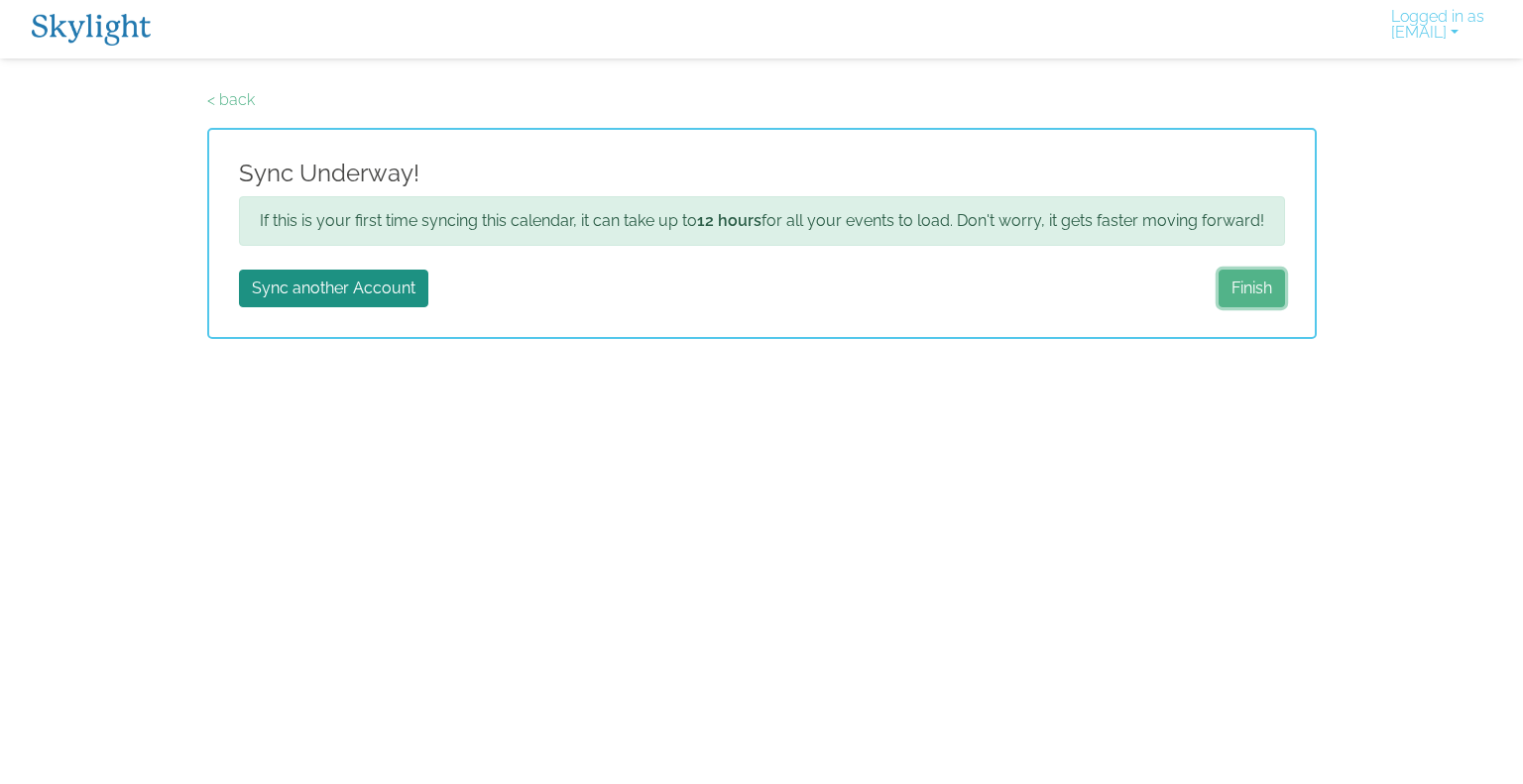 click on "Finish" at bounding box center (1251, 288) 